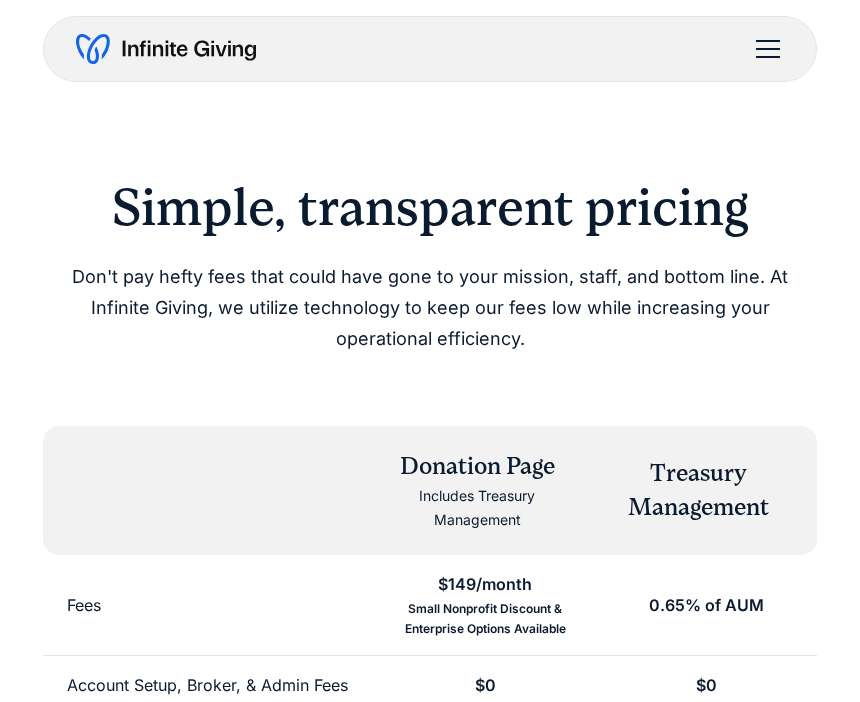 scroll, scrollTop: 0, scrollLeft: 0, axis: both 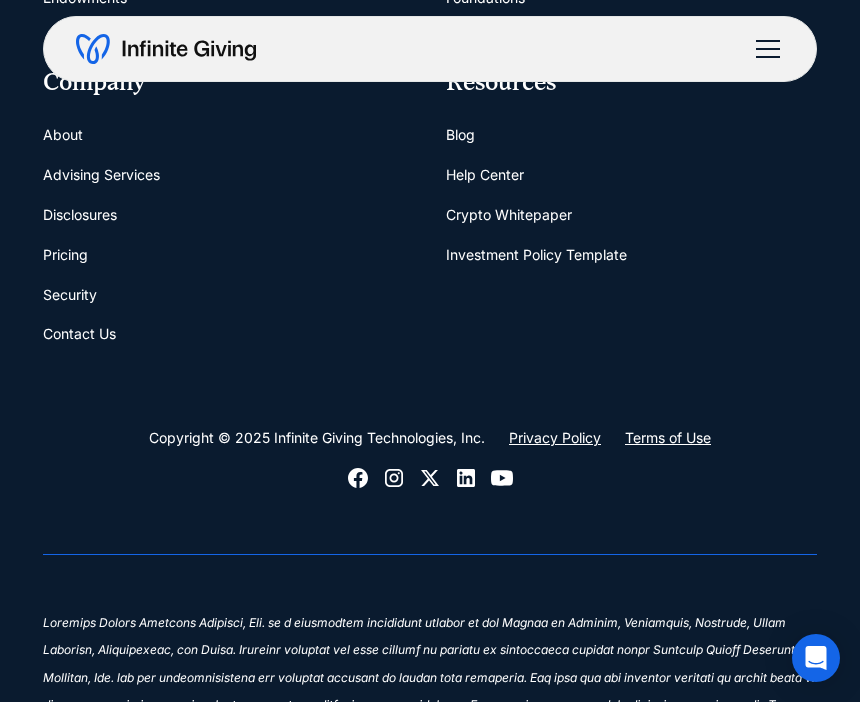 click on "Security" at bounding box center (70, 295) 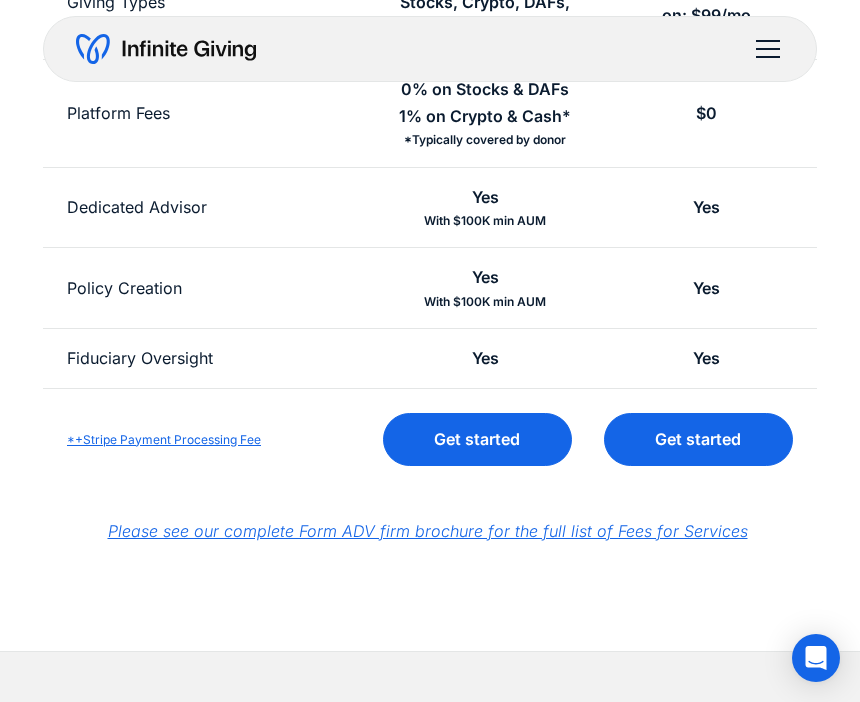 scroll, scrollTop: 881, scrollLeft: 0, axis: vertical 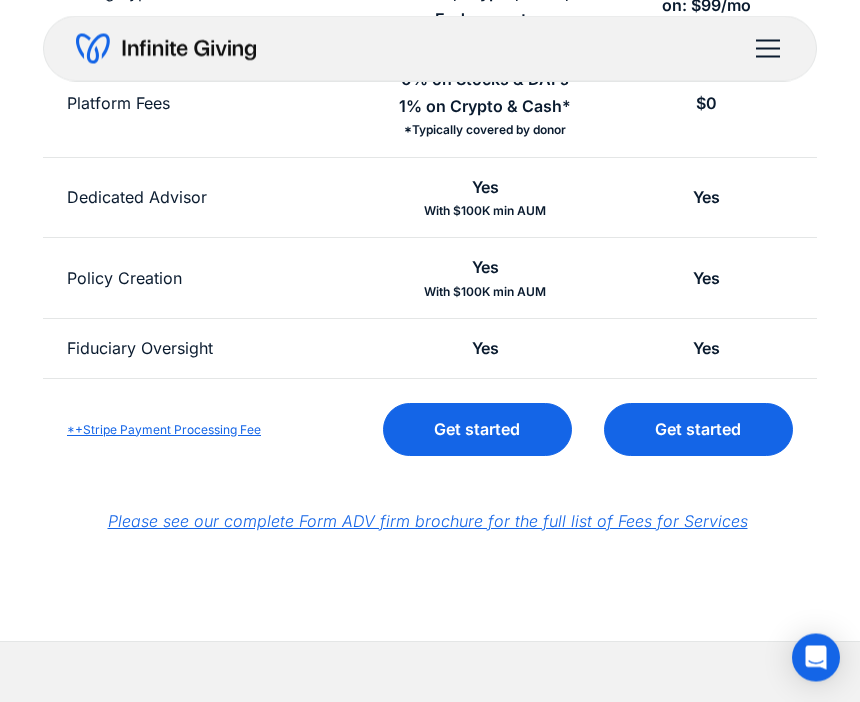 click on "Simple, transparent pricing Don't pay hefty fees that could have gone to your mission, staff, and bottom line. At Infinite Giving, we utilize technology to keep our fees low while increasing your operational efficiency. Donation Page Includes Treasury Management Treasury Management Fees $149/month Small Nonprofit Discount & Enterprise Options Available 0.65% of AUM Account Setup, Broker, & Admin Fees $0 $0 Minimum Balance for Treasury Management $0 With $100K balance, discount of $99 for donation page $100K Giving Types Credit/Debit, ACH, Stocks, Crypto, DAFs, Endowments Donation Page add on: $99/mo   Platform Fees 0% on Stocks & DAFs 1% on Crypto & Cash* *Typically covered by donor $0 Dedicated Advisor Yes With $100K min AUM Yes Policy Creation Yes With $100K min AUM Yes Fiduciary Oversight Yes Yes *+Stripe Payment Processing Fee Get started Get started Please see our complete Form ADV firm brochure for the full list of Fees for Services" at bounding box center (430, -80) 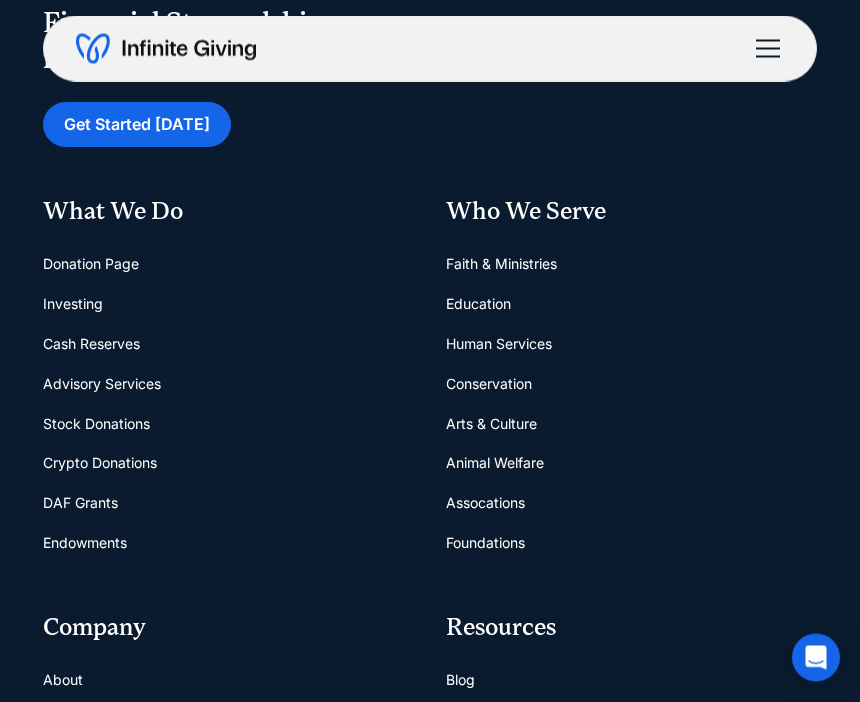 scroll, scrollTop: 3280, scrollLeft: 0, axis: vertical 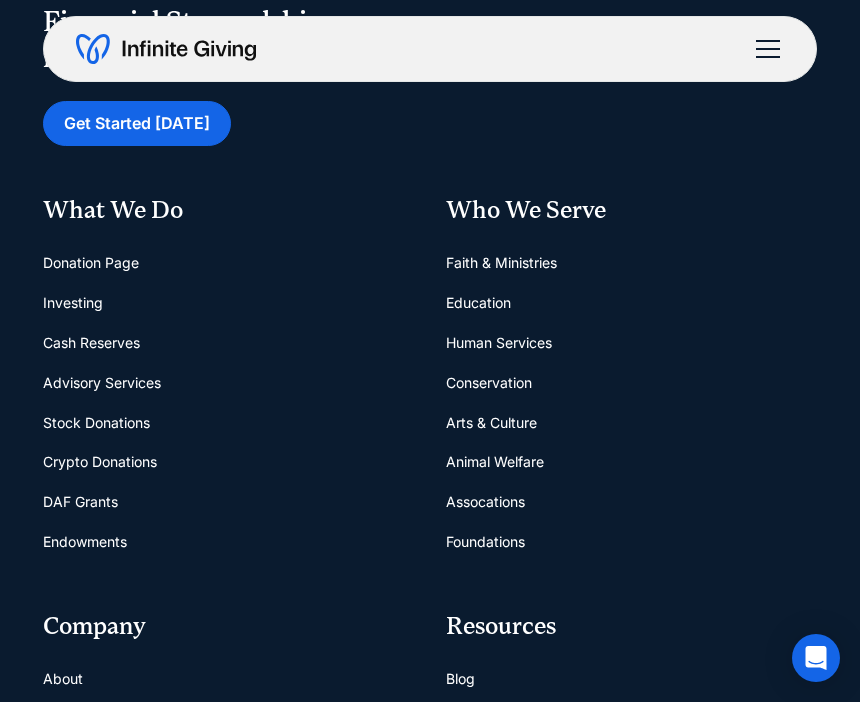 click on "Investing" at bounding box center [73, 303] 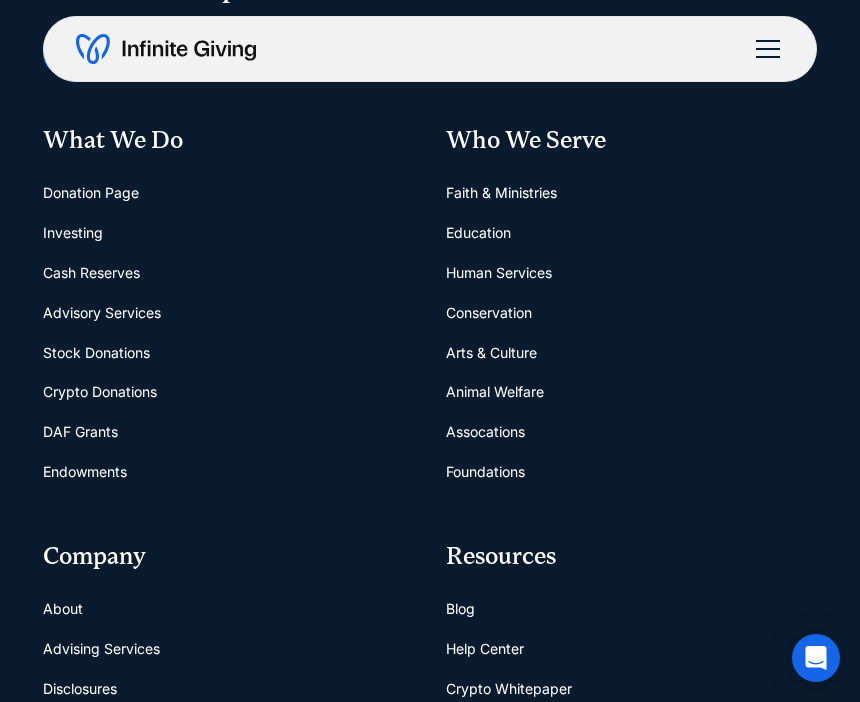click on "Stock Donations" at bounding box center [96, 353] 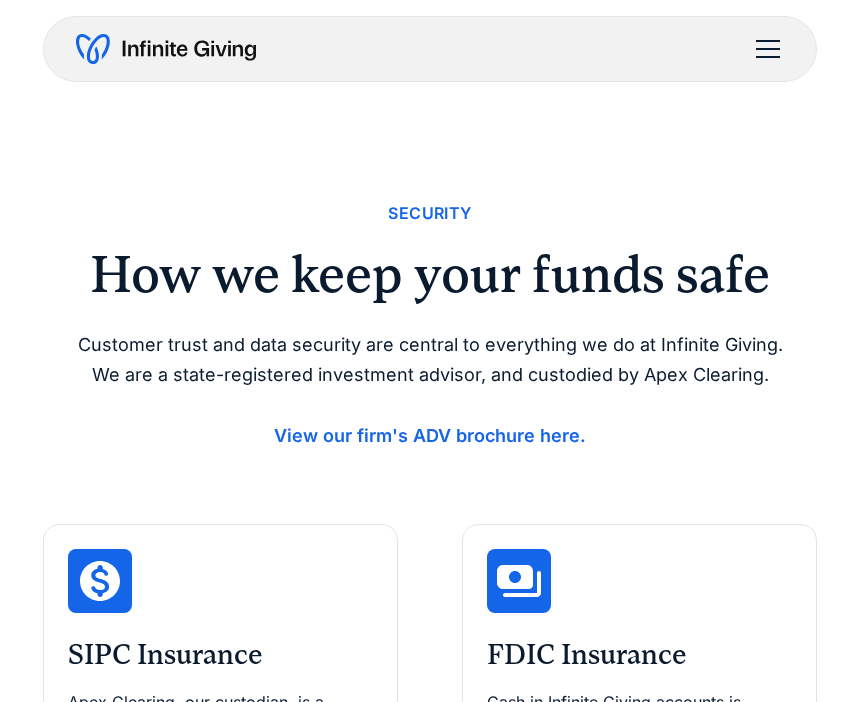 scroll, scrollTop: 0, scrollLeft: 0, axis: both 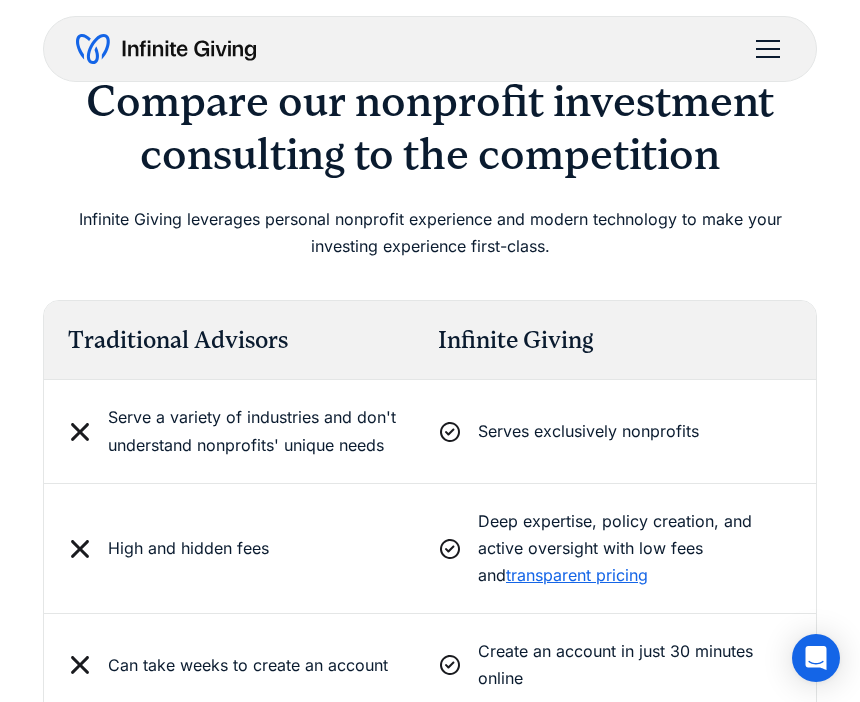 click on "transparent pricing" at bounding box center (577, 575) 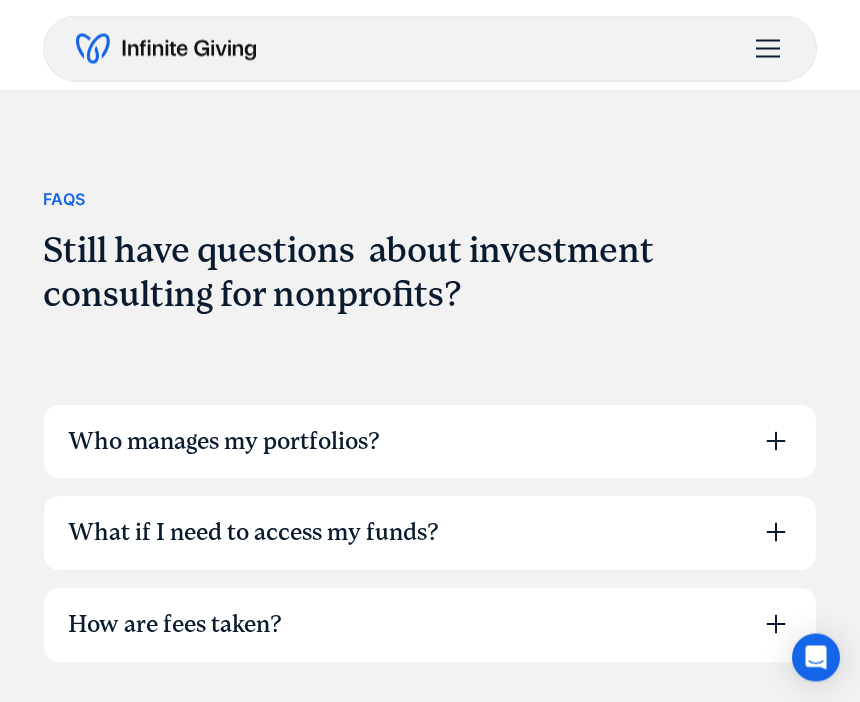 scroll, scrollTop: 6314, scrollLeft: 0, axis: vertical 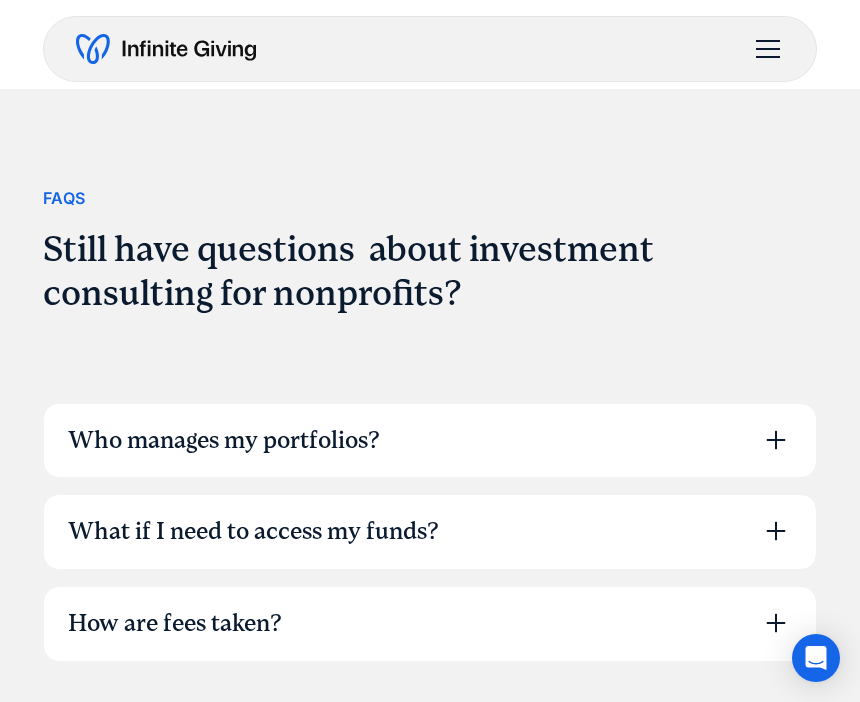 click 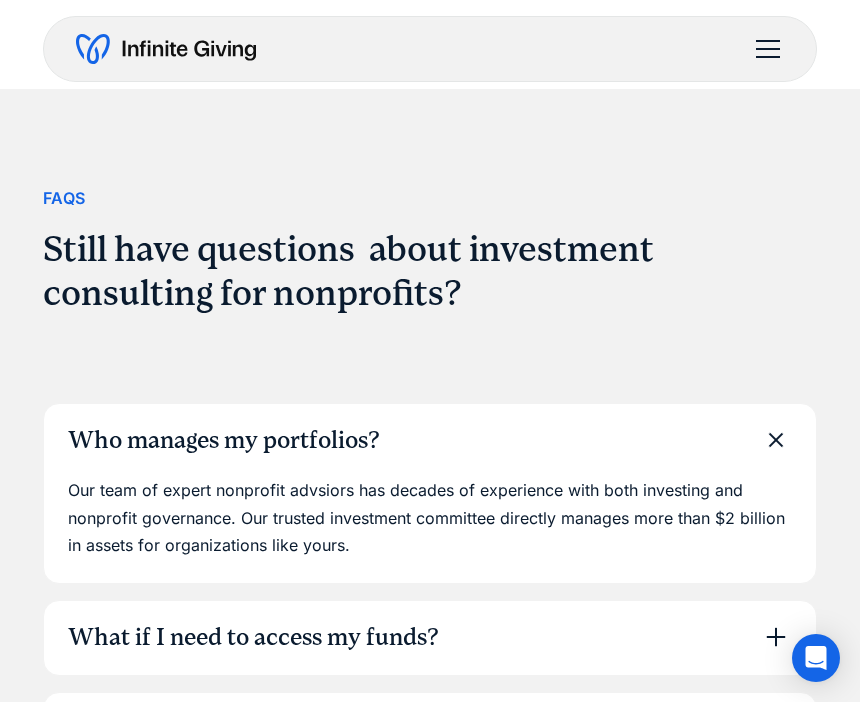 click 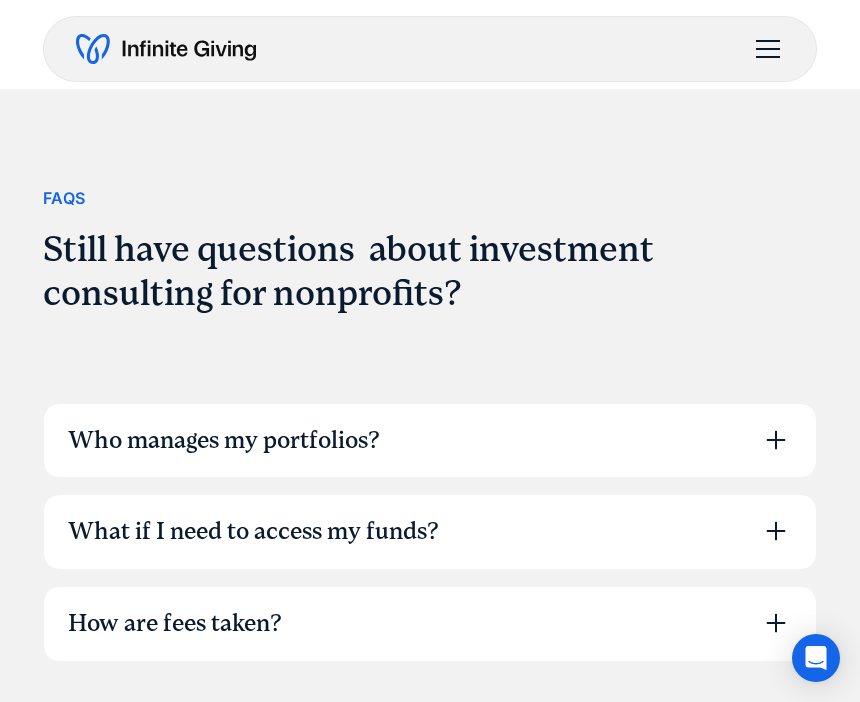 click 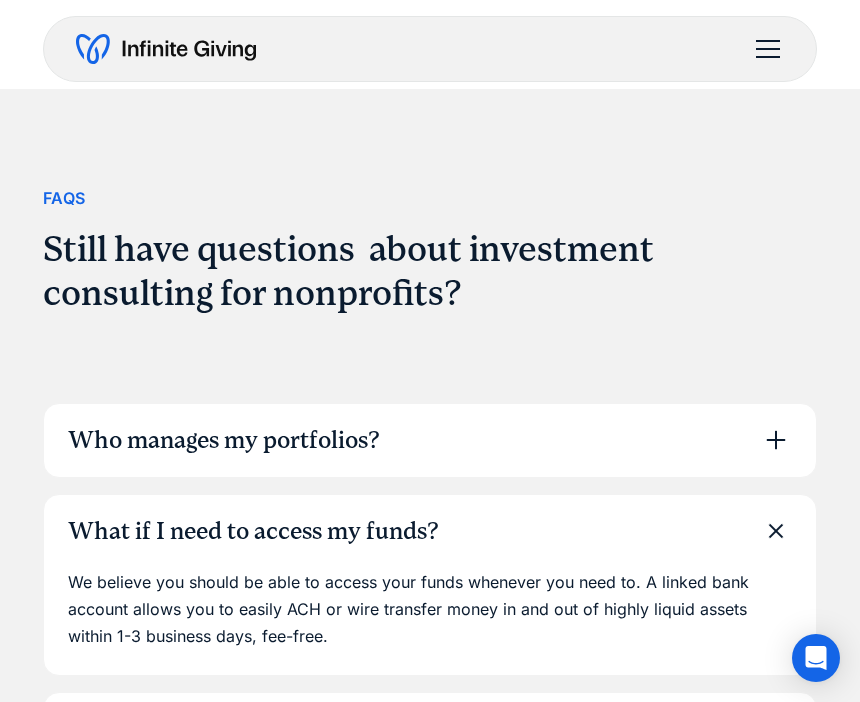 click 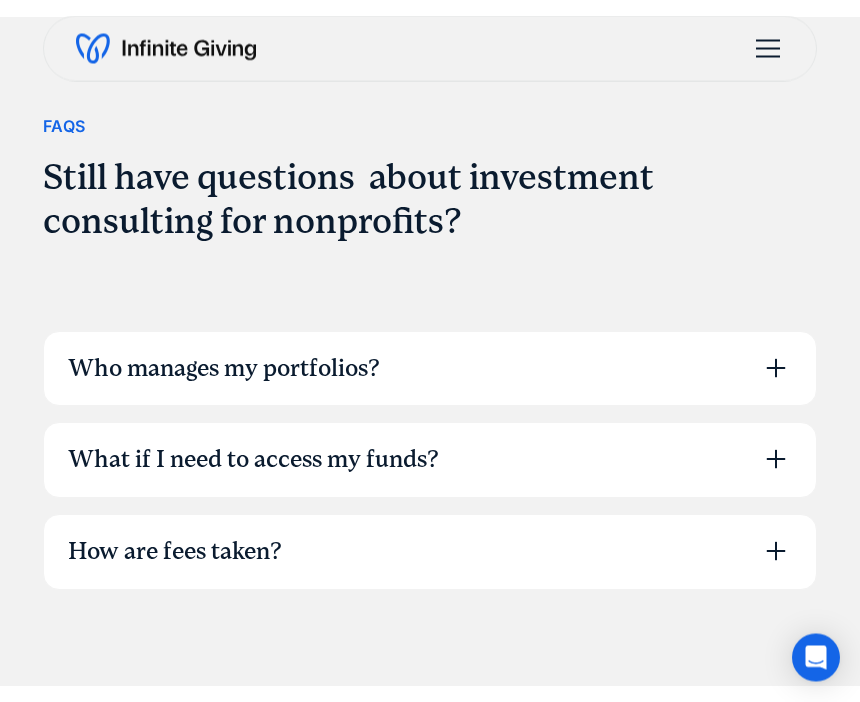 scroll, scrollTop: 6385, scrollLeft: 0, axis: vertical 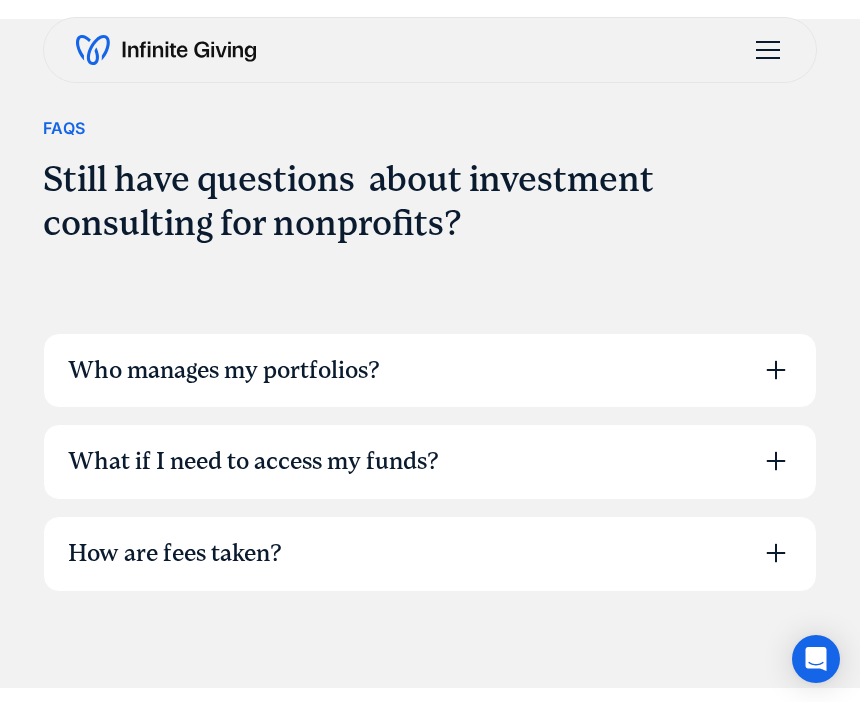 click 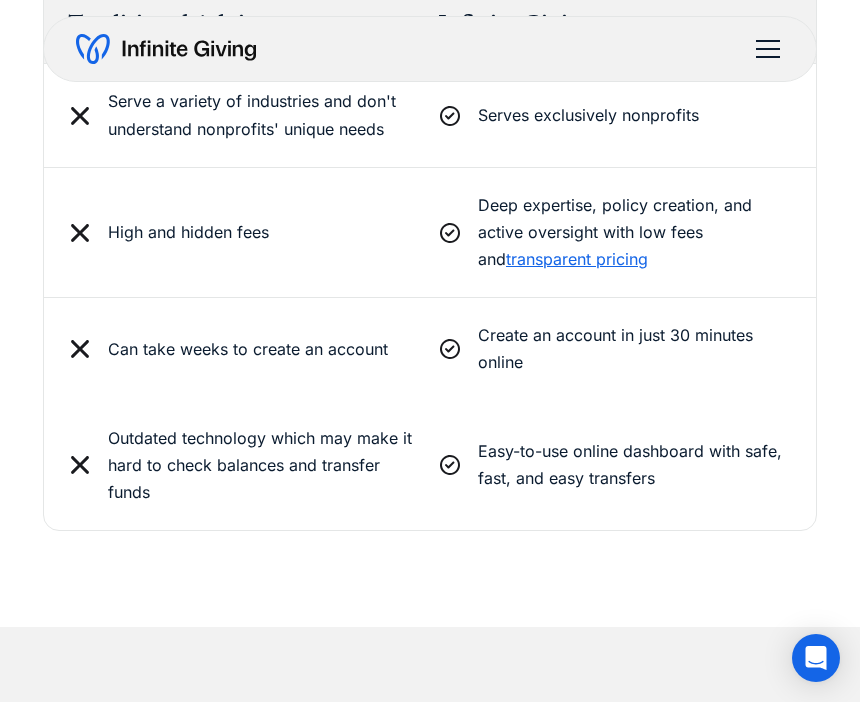 scroll, scrollTop: 5773, scrollLeft: 0, axis: vertical 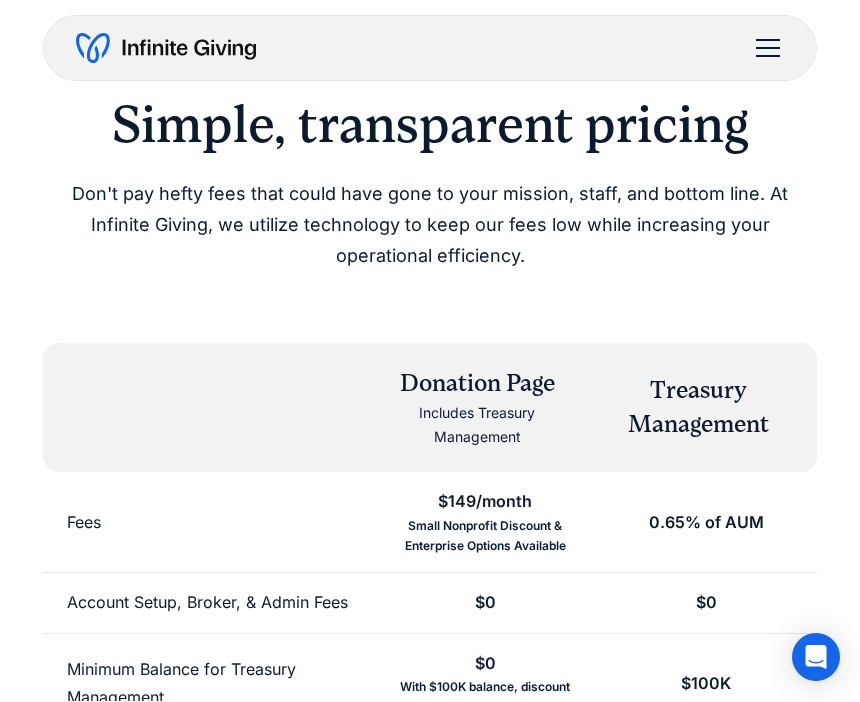 click at bounding box center (768, 49) 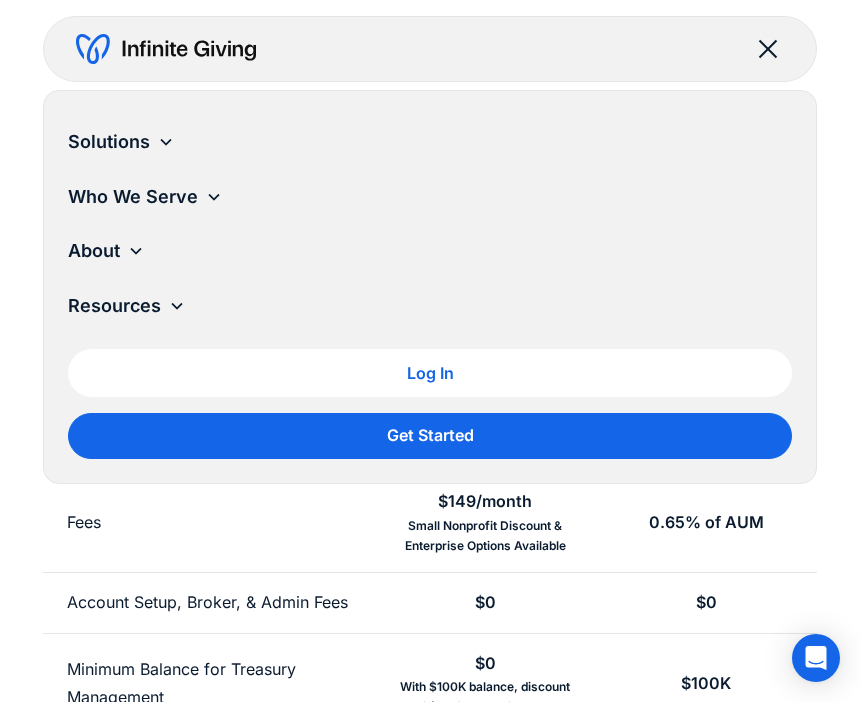 click on "Solutions
Donation Page Investing Cash Reserves Advisory Services Stock Donations Crypto Donations DAF Grants Endowments Who We Serve
Faith & Ministries Education Human Services Conservation Arts & Culture Animal Welfare Associations Foundations About
Team Services Pricing Security Resources
Blog Case Studies Crypto Whitepaper Investment Policy Template Detailed Firm Summary Ultimate Guides Log In Get Started" at bounding box center (430, 2644) 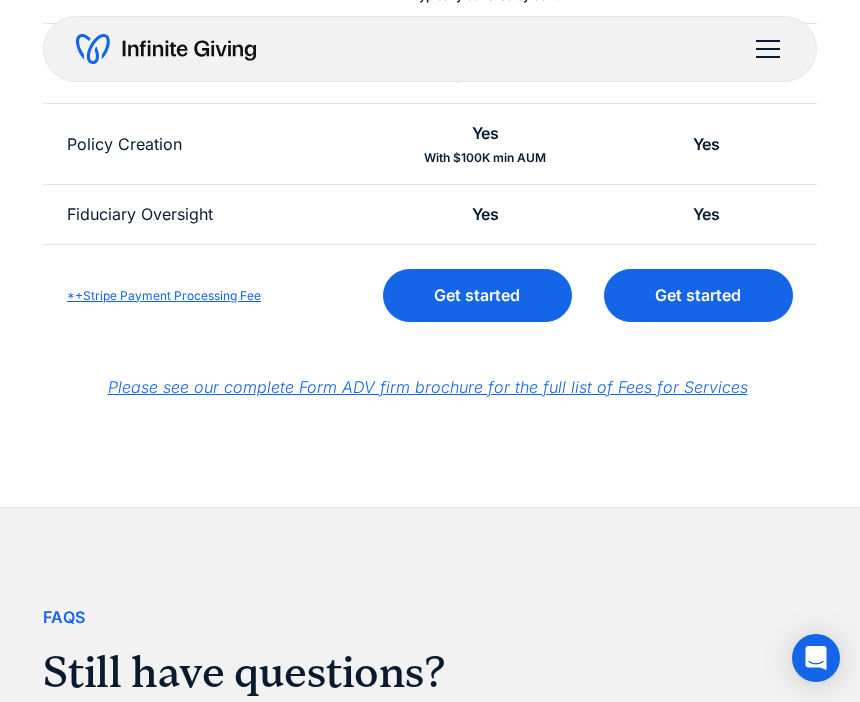 scroll, scrollTop: 1021, scrollLeft: 0, axis: vertical 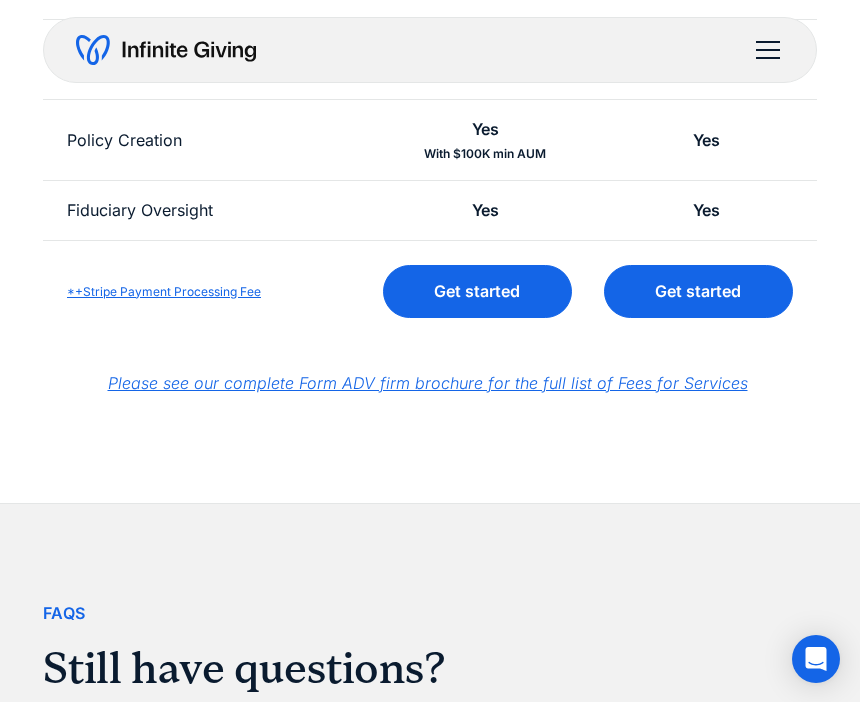 click on "Contact" at bounding box center [430, 753] 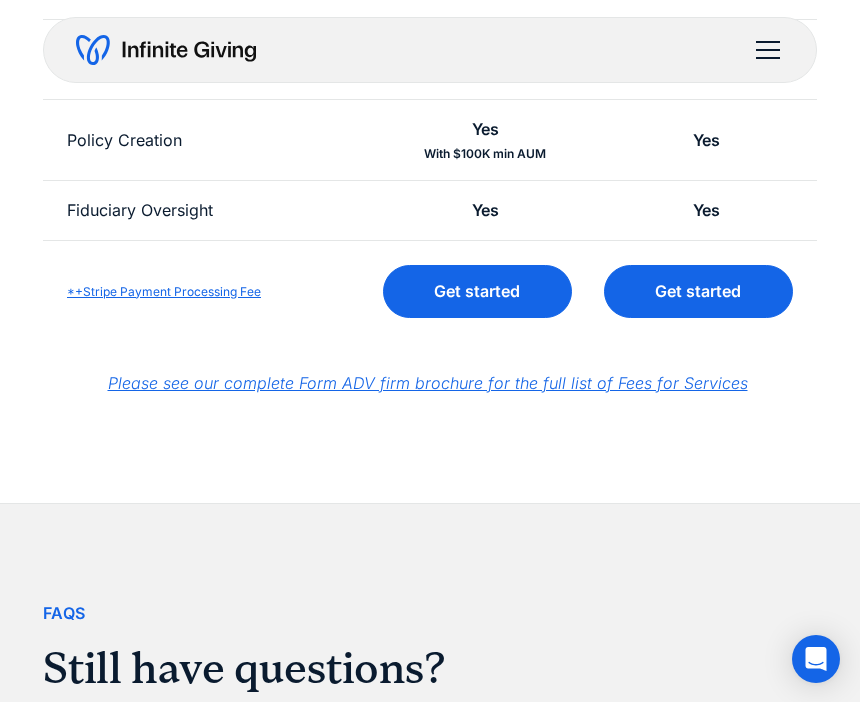 click on "FAqs Still have questions? Contact Who manages your portfolio?
Our team of investment experts have decades of investing and nonprofit governance experience. Infinite Giving has a full Investment Committee meeting regularly to analyze market conditions and portfolio performance. Is my money safe?
Customer trust and data security are central to everything we do at Infinite Giving. You can learn more about how we protect your funds  here . How are fees taken?
AUM fees are calculated quarterly in arrears based on your average daily balance. Fees are taken directly out of your Infinite Giving account, and Asset Gifting is billed annually with a 12-month contract." at bounding box center [430, 851] 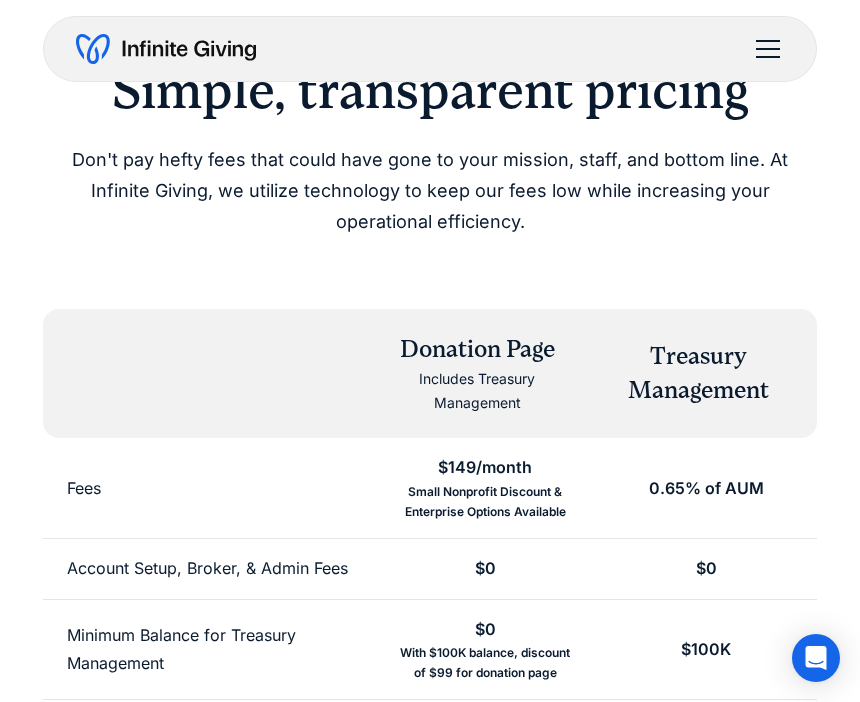scroll, scrollTop: 115, scrollLeft: 0, axis: vertical 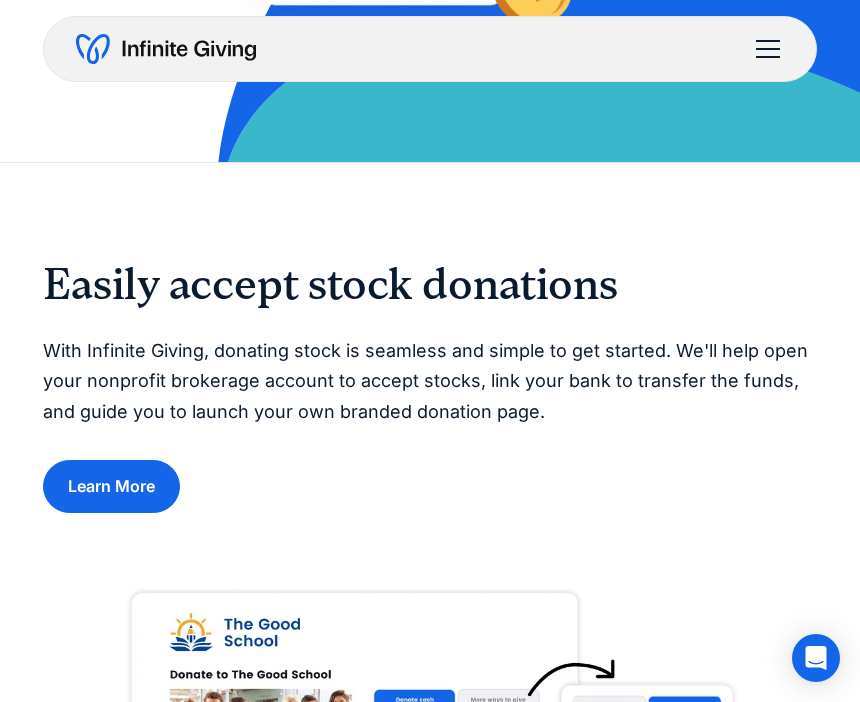 click on "Learn More" at bounding box center (111, 486) 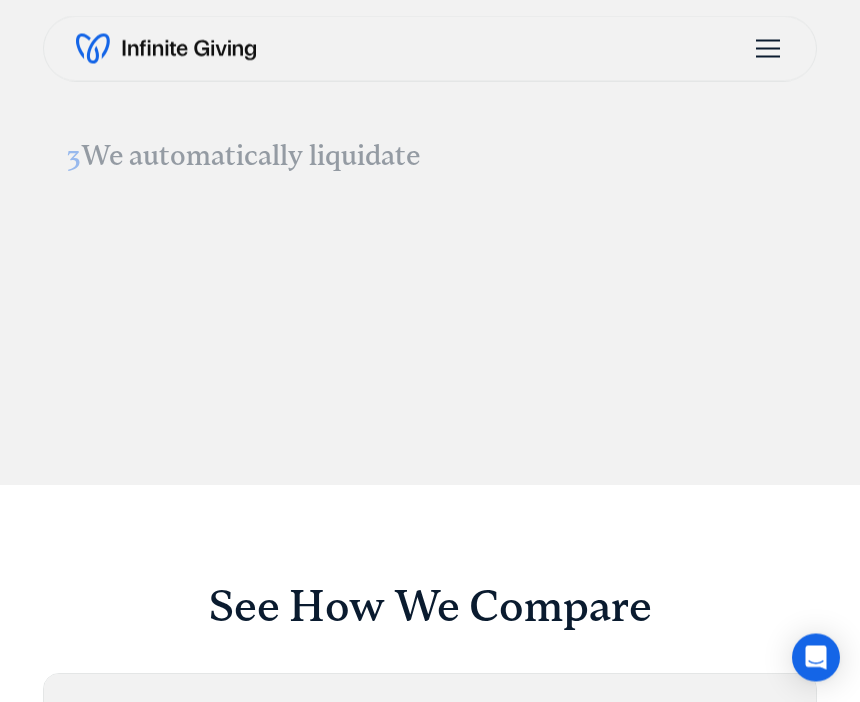 scroll, scrollTop: 3497, scrollLeft: 0, axis: vertical 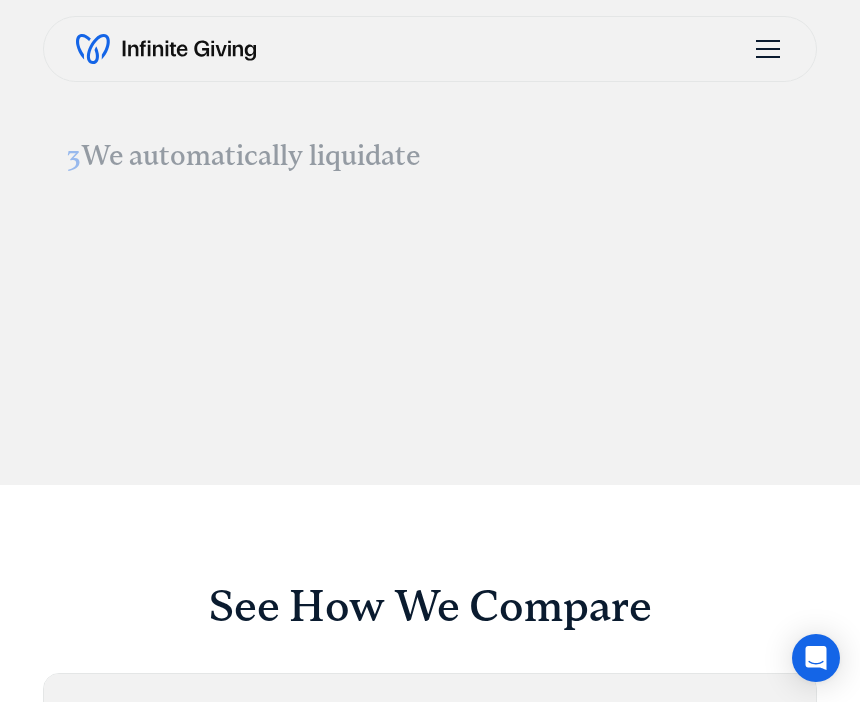 click at bounding box center [430, 305] 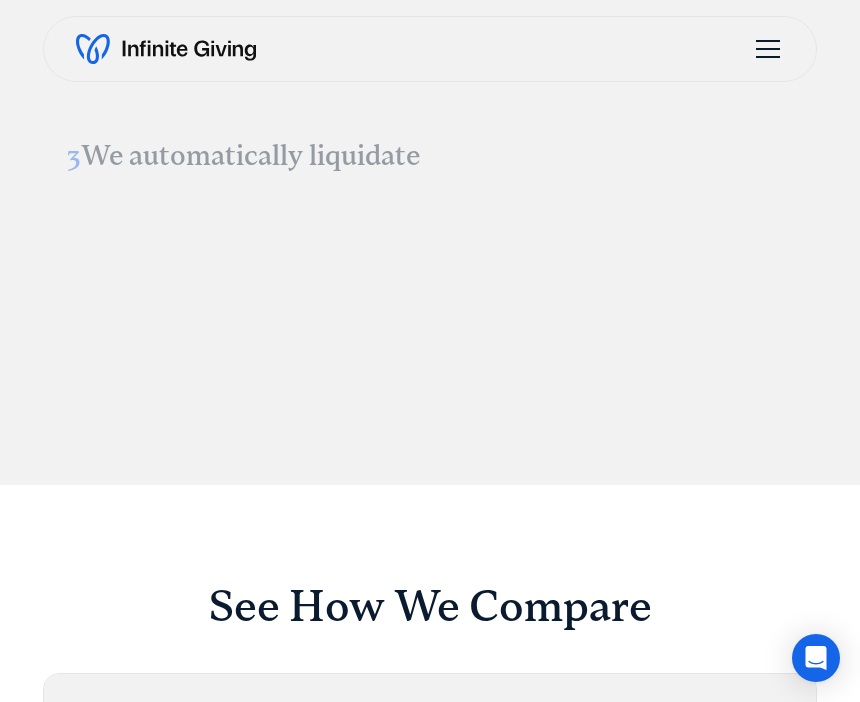 click at bounding box center [430, 305] 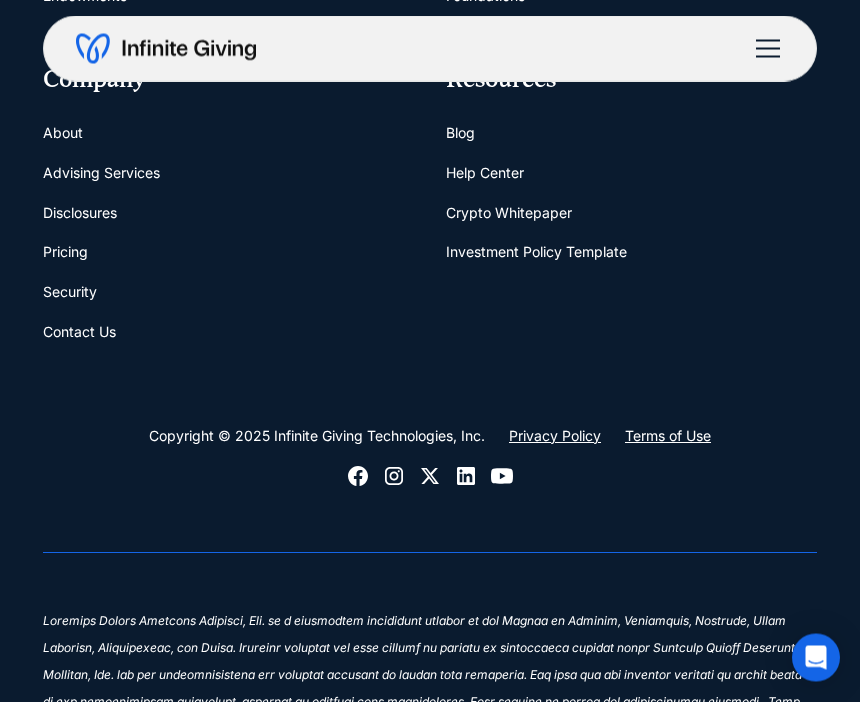 scroll, scrollTop: 7141, scrollLeft: 0, axis: vertical 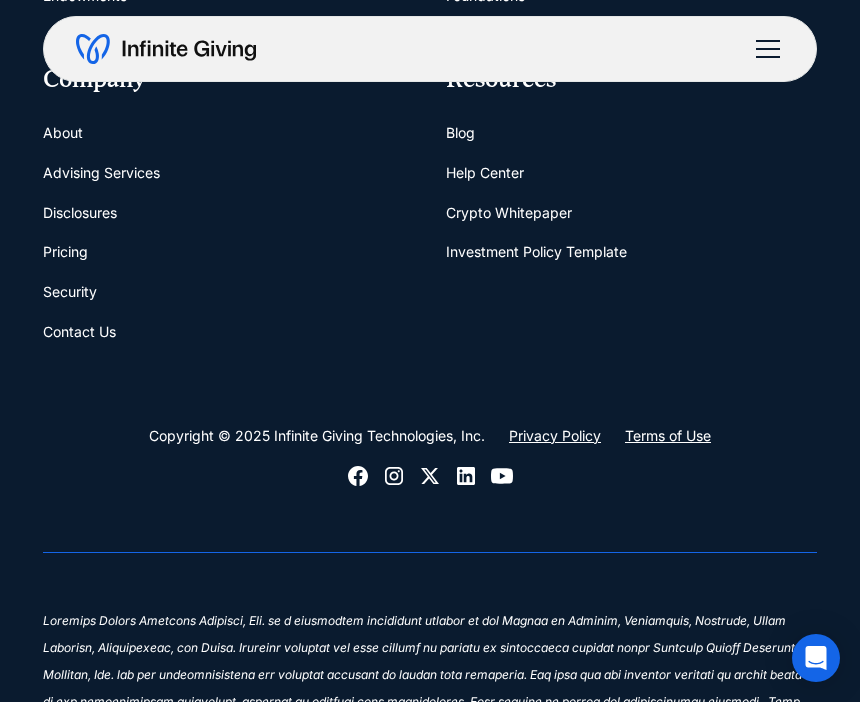click on "Donation Page" at bounding box center (91, -283) 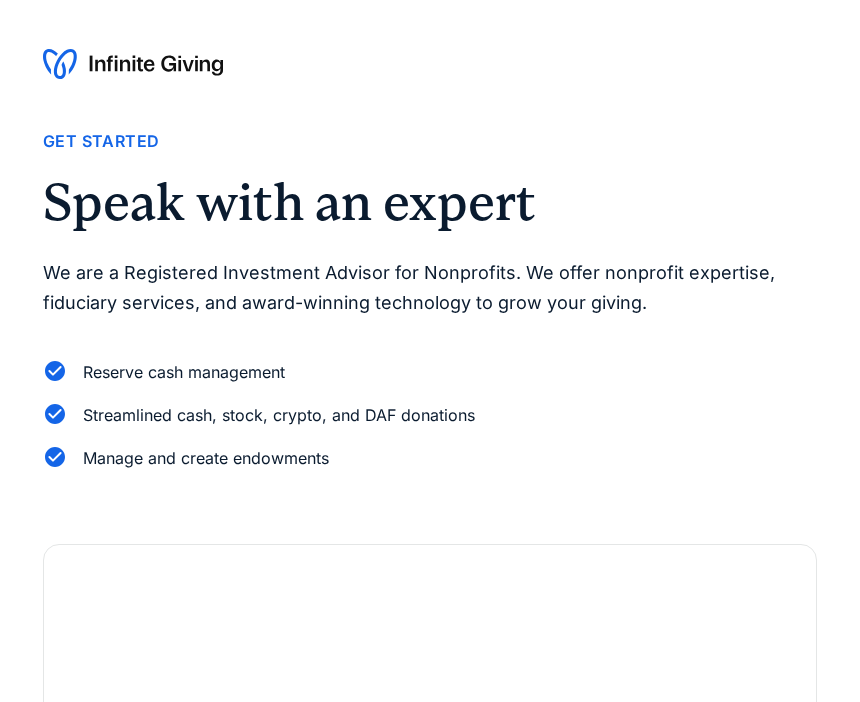 scroll, scrollTop: 0, scrollLeft: 0, axis: both 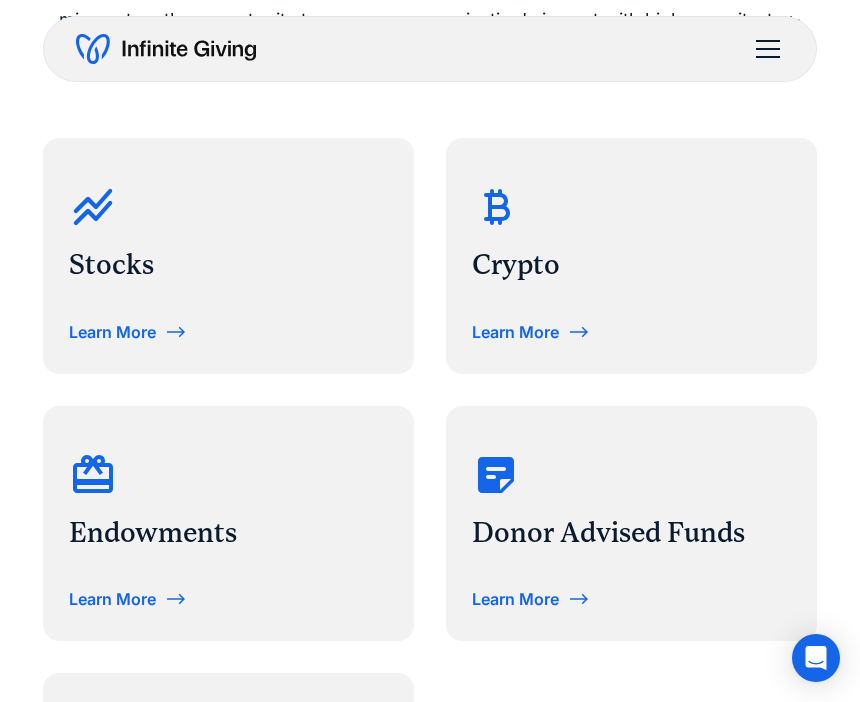 click on "Learn More" at bounding box center (112, 332) 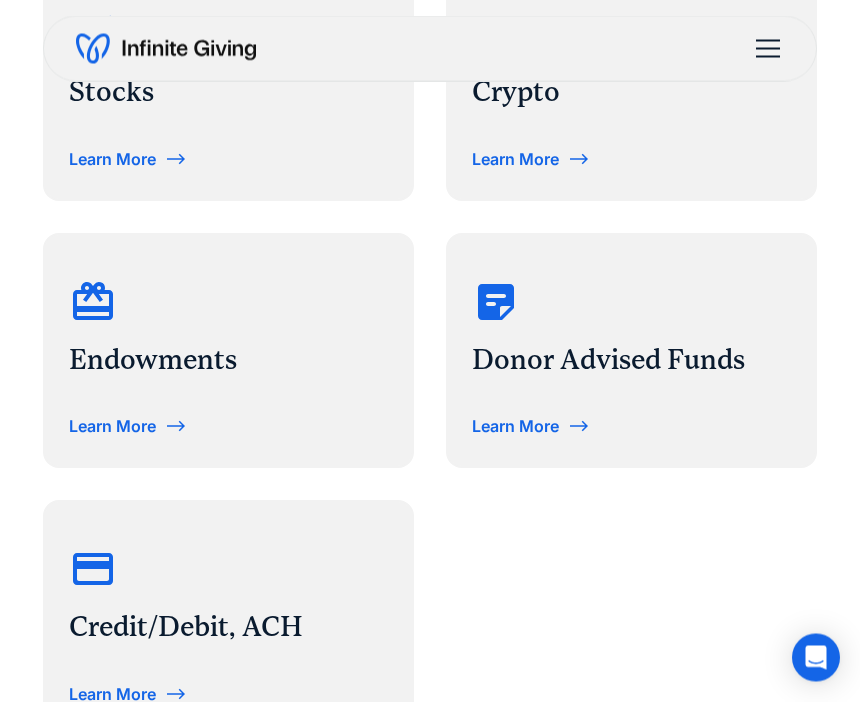 scroll, scrollTop: 1367, scrollLeft: 0, axis: vertical 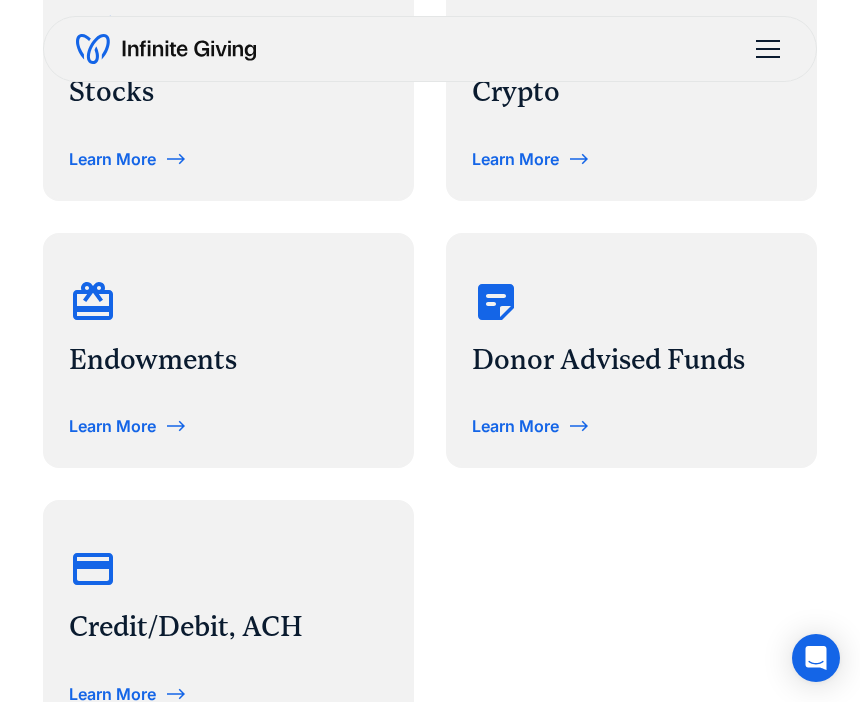 click on "Learn More" at bounding box center (515, 426) 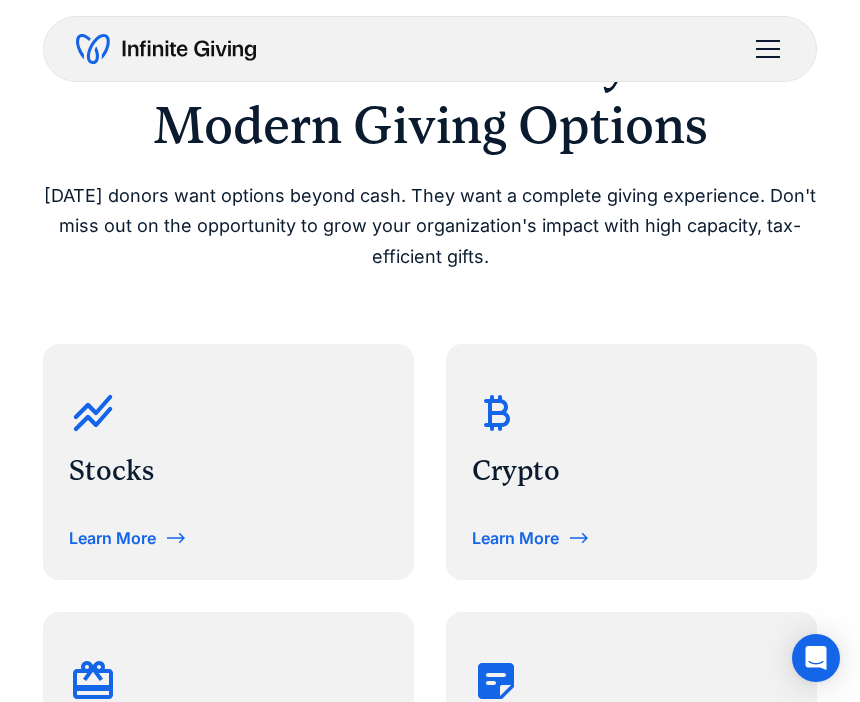 scroll, scrollTop: 986, scrollLeft: 0, axis: vertical 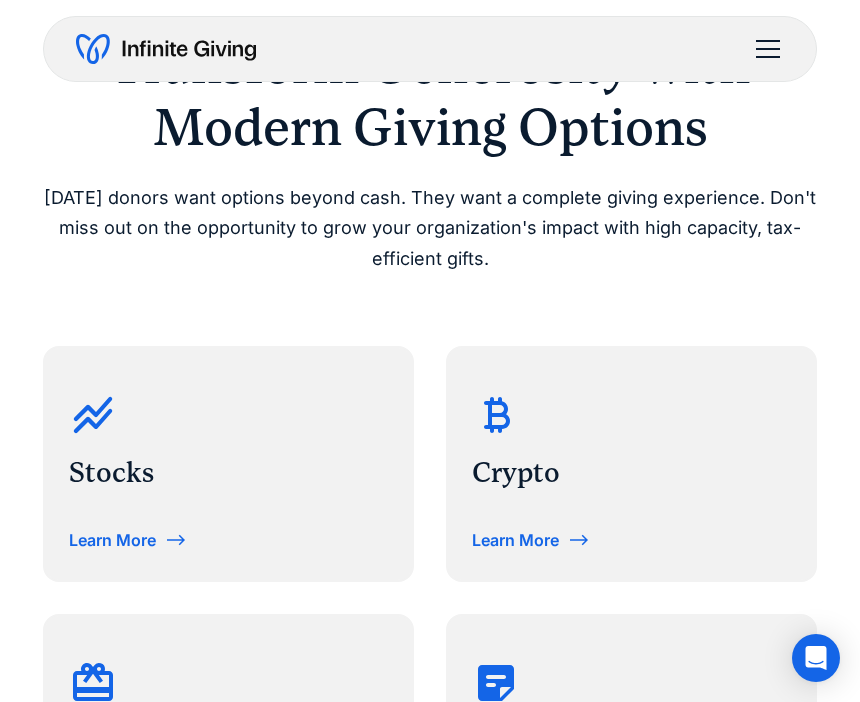 click on "Learn More" at bounding box center [515, 540] 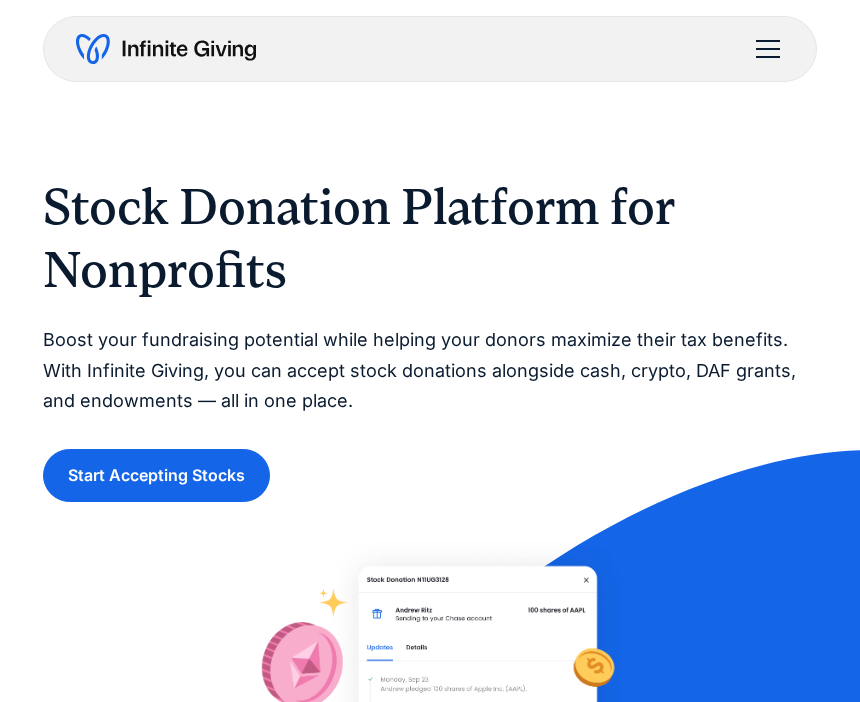 scroll, scrollTop: 0, scrollLeft: 0, axis: both 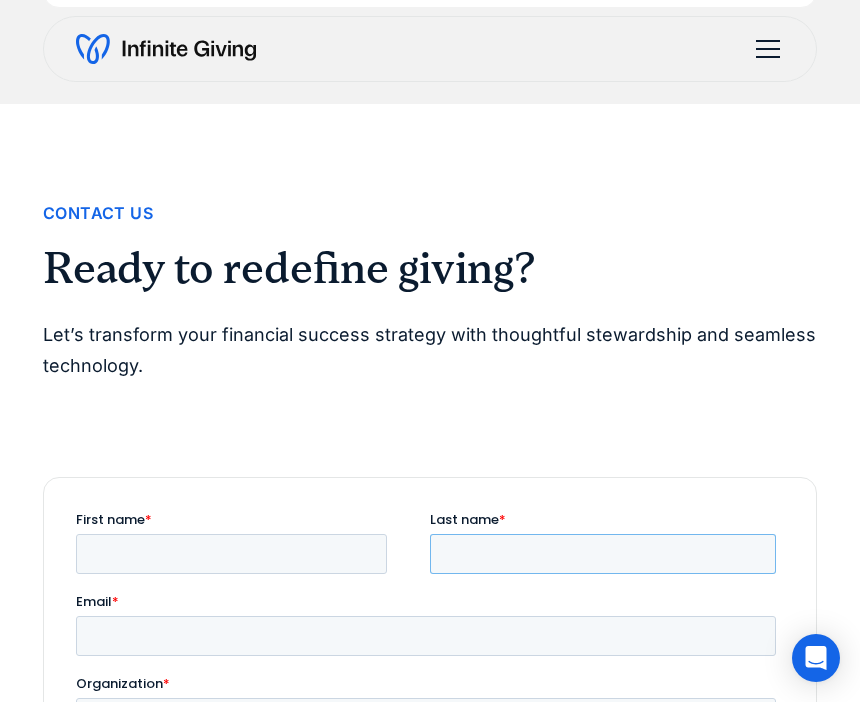 type on "*" 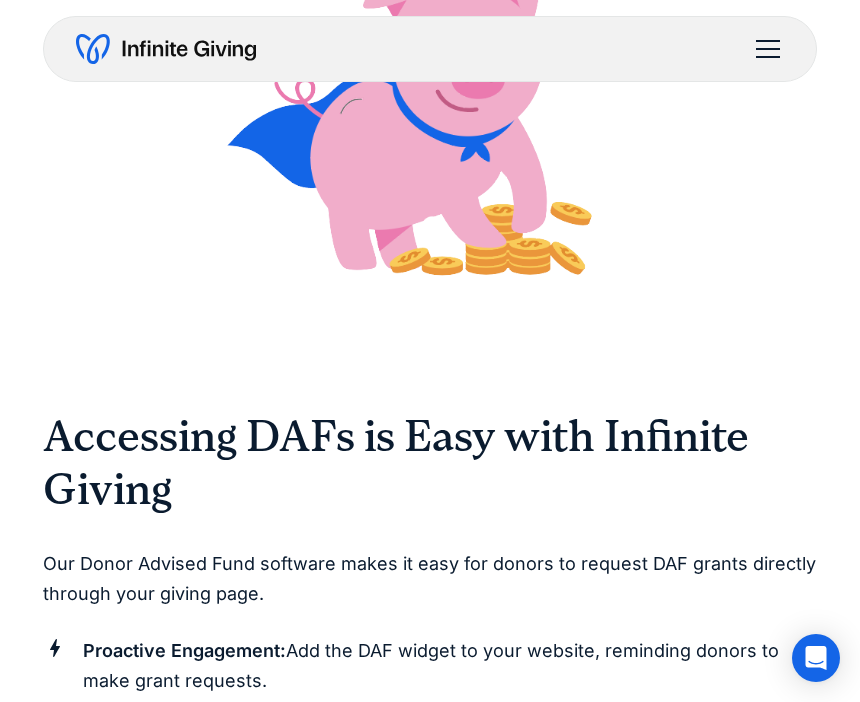 scroll, scrollTop: 2193, scrollLeft: 0, axis: vertical 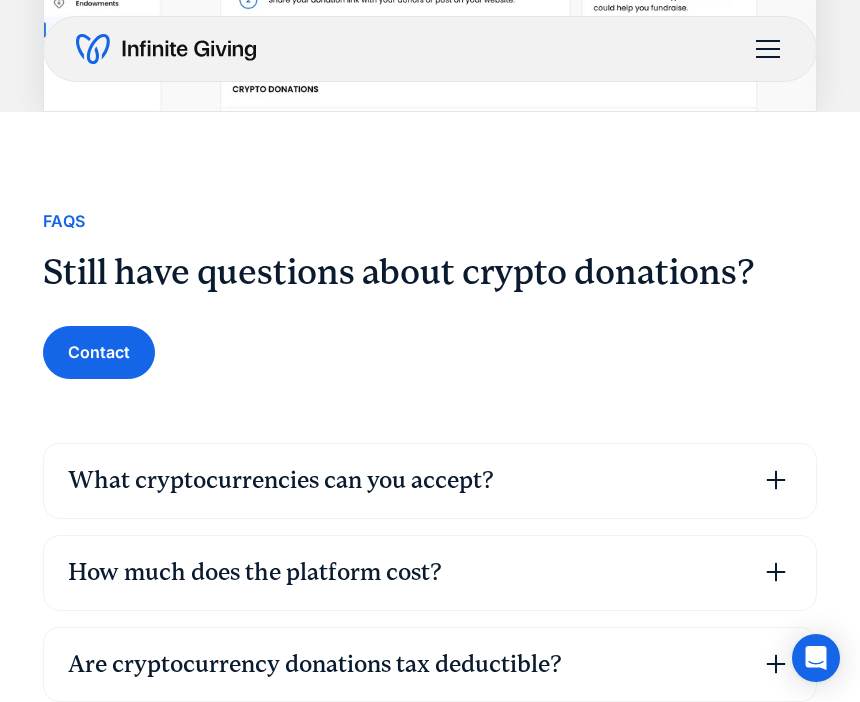click on "Contact" at bounding box center [99, 352] 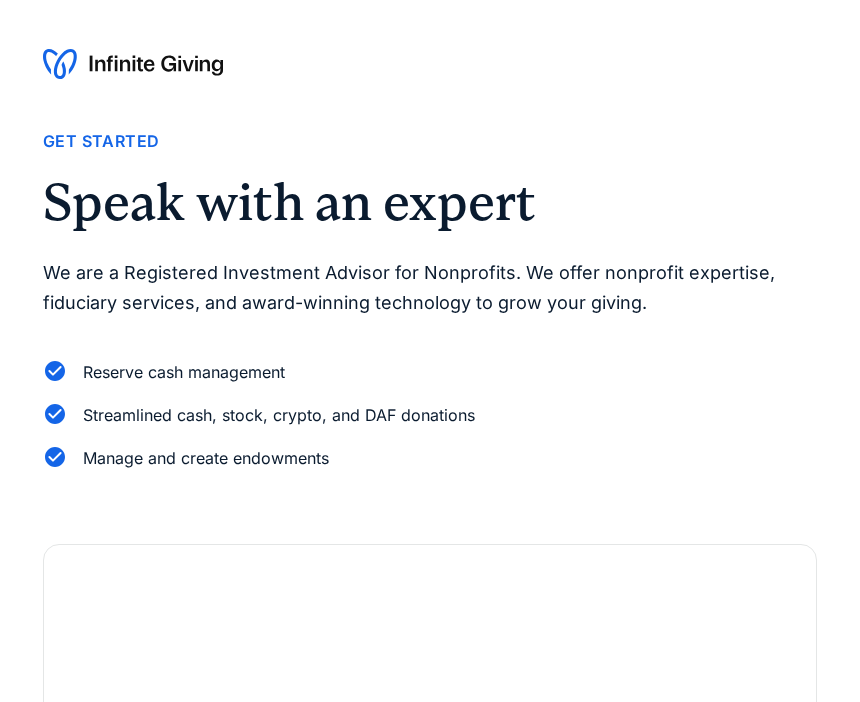 scroll, scrollTop: 0, scrollLeft: 0, axis: both 